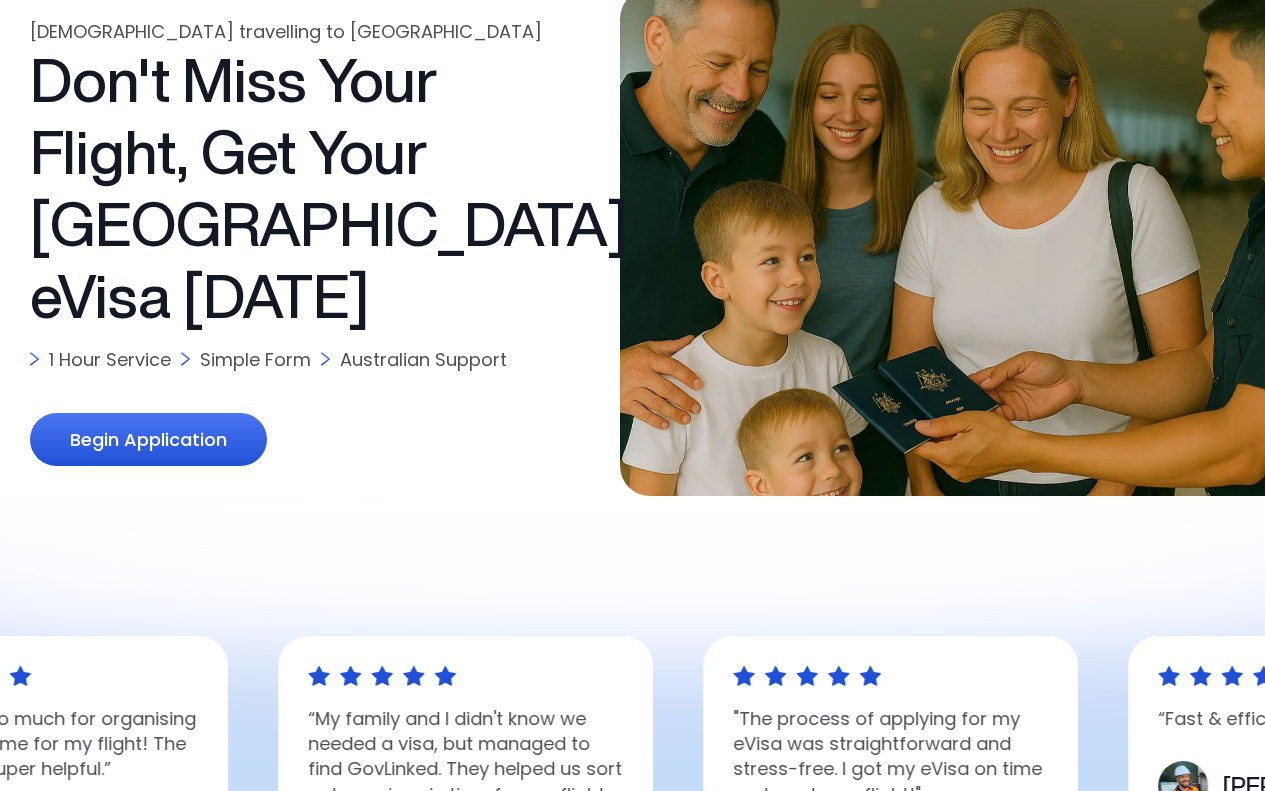 scroll, scrollTop: 300, scrollLeft: 0, axis: vertical 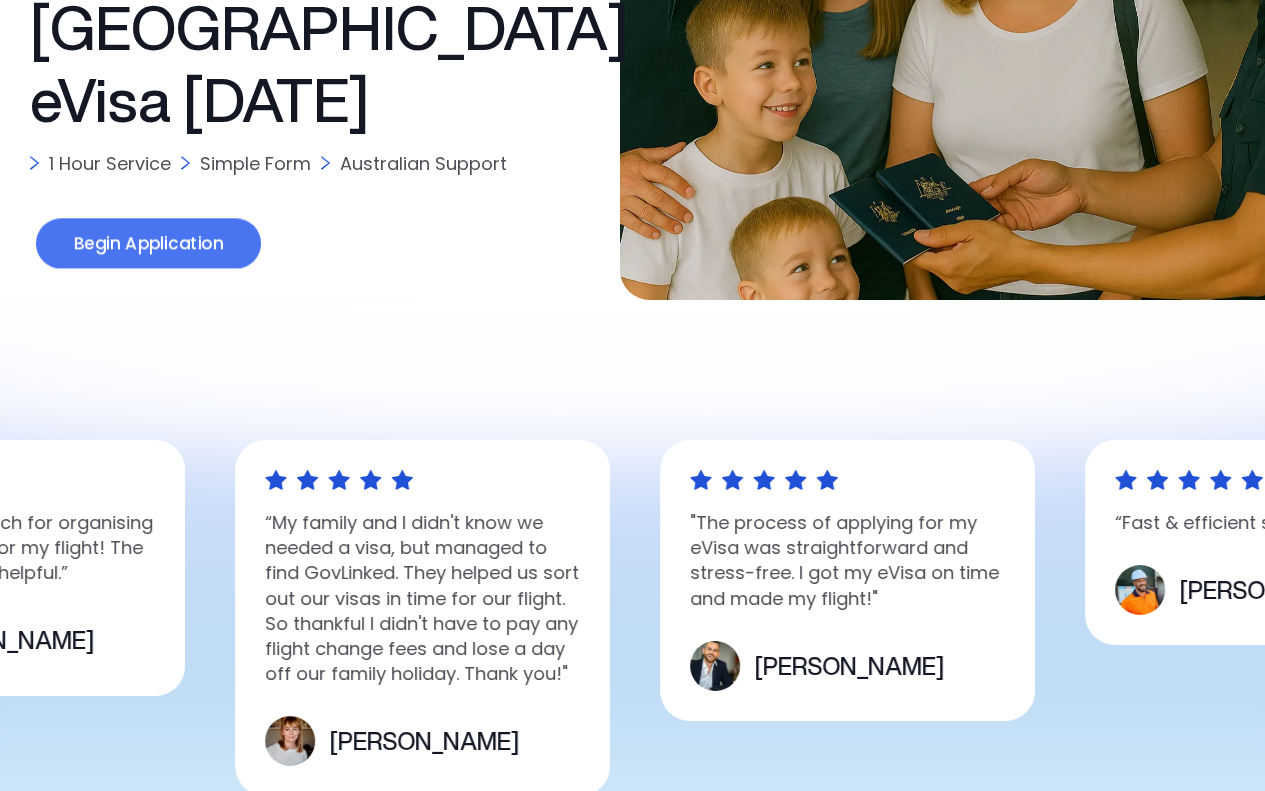 click on "Begin Application" at bounding box center [148, 243] 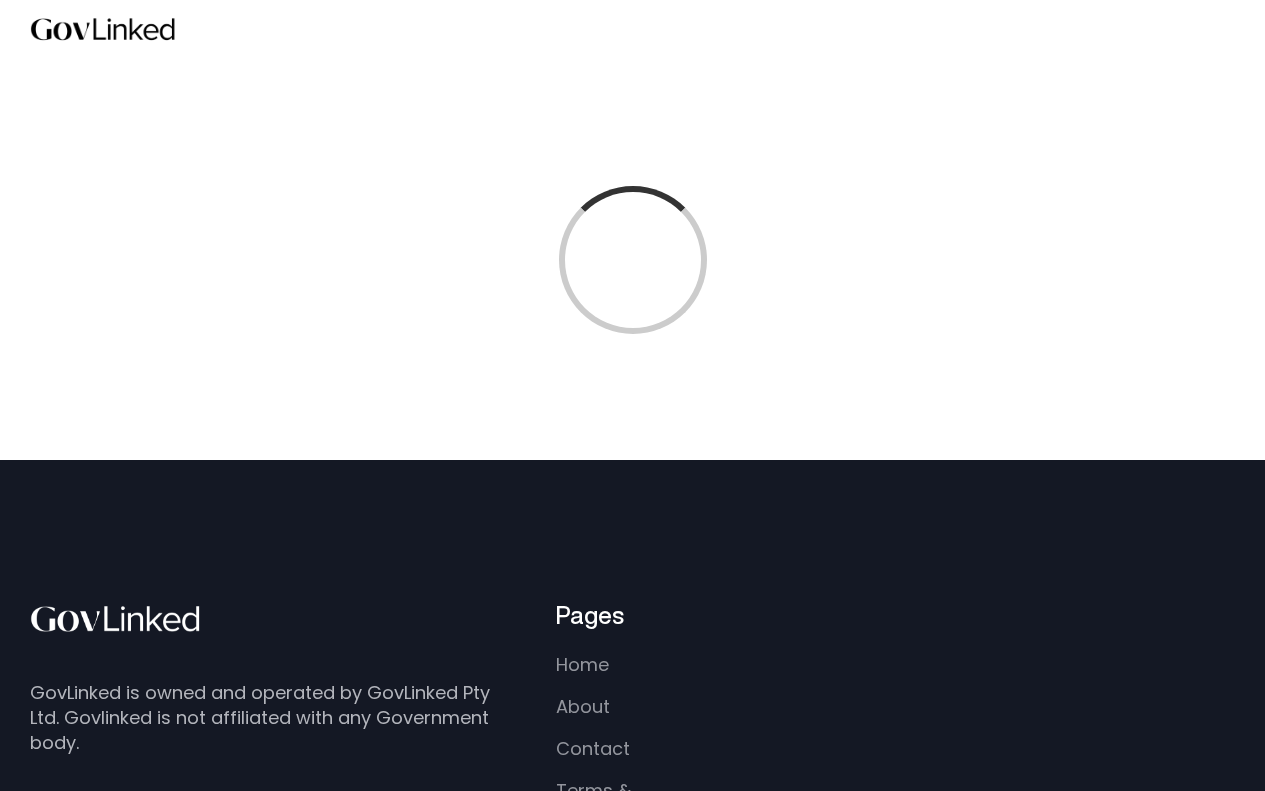 scroll, scrollTop: 0, scrollLeft: 0, axis: both 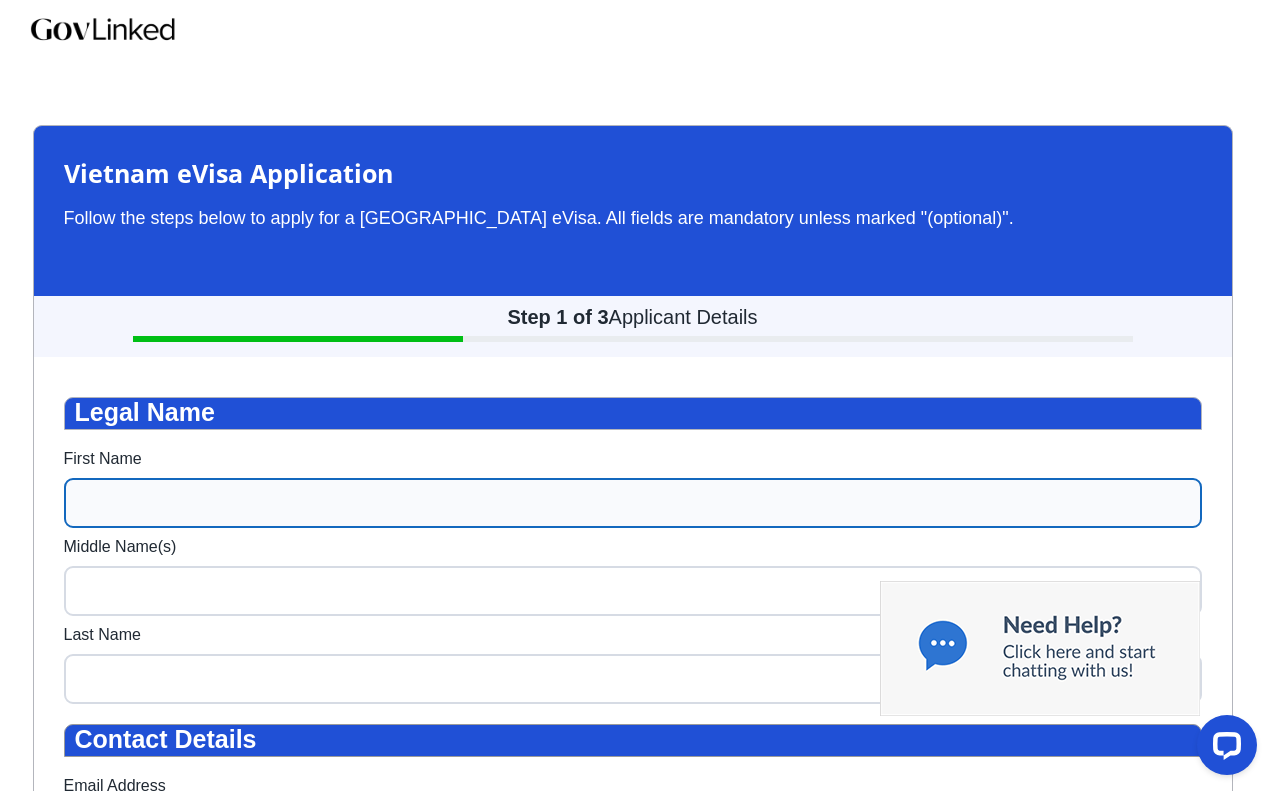click on "First Name" at bounding box center [633, 503] 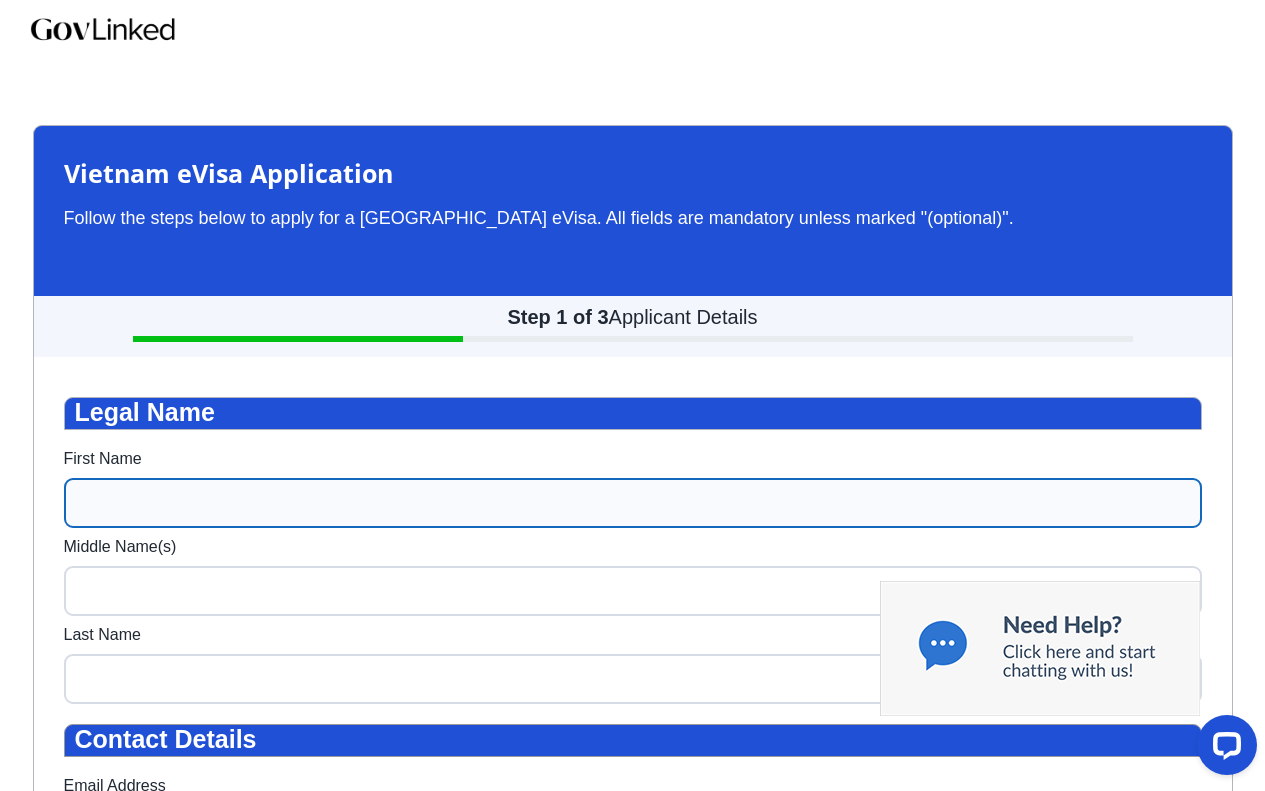 type on "Kylie" 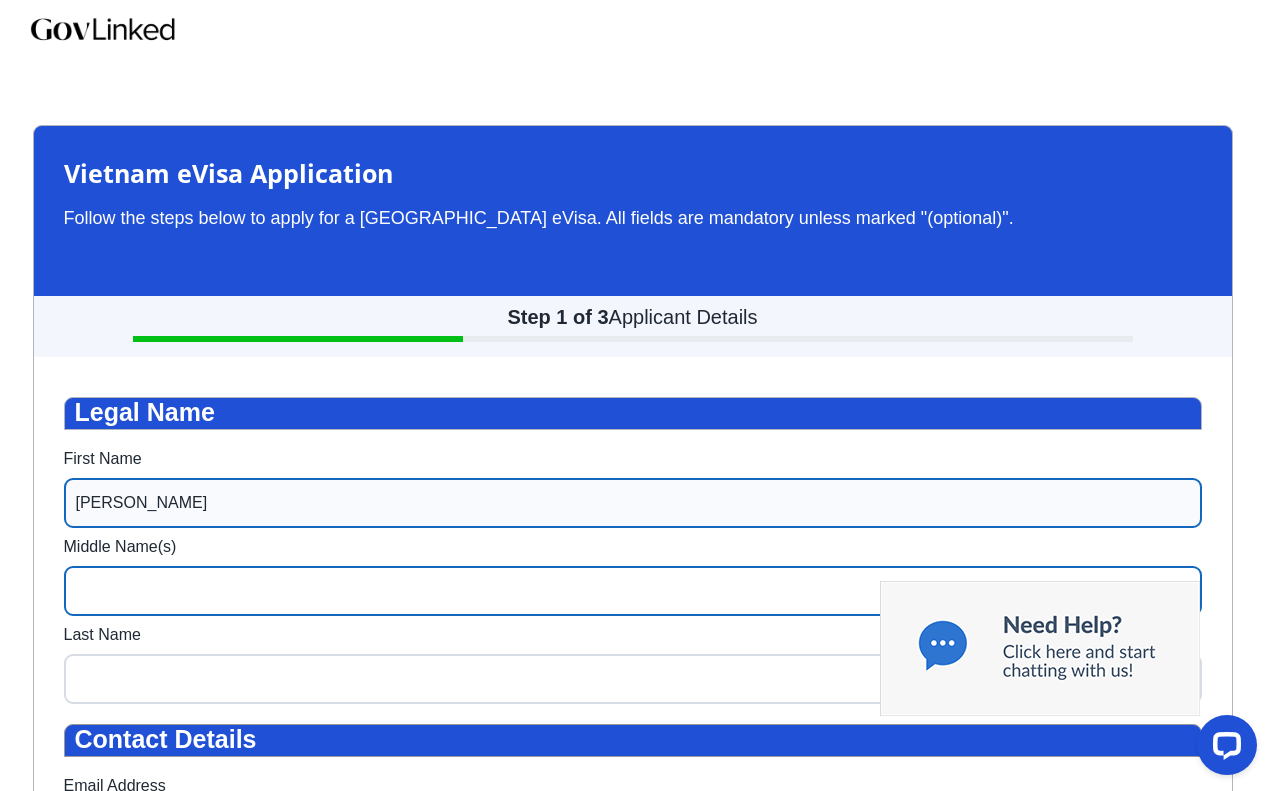type on "Ann" 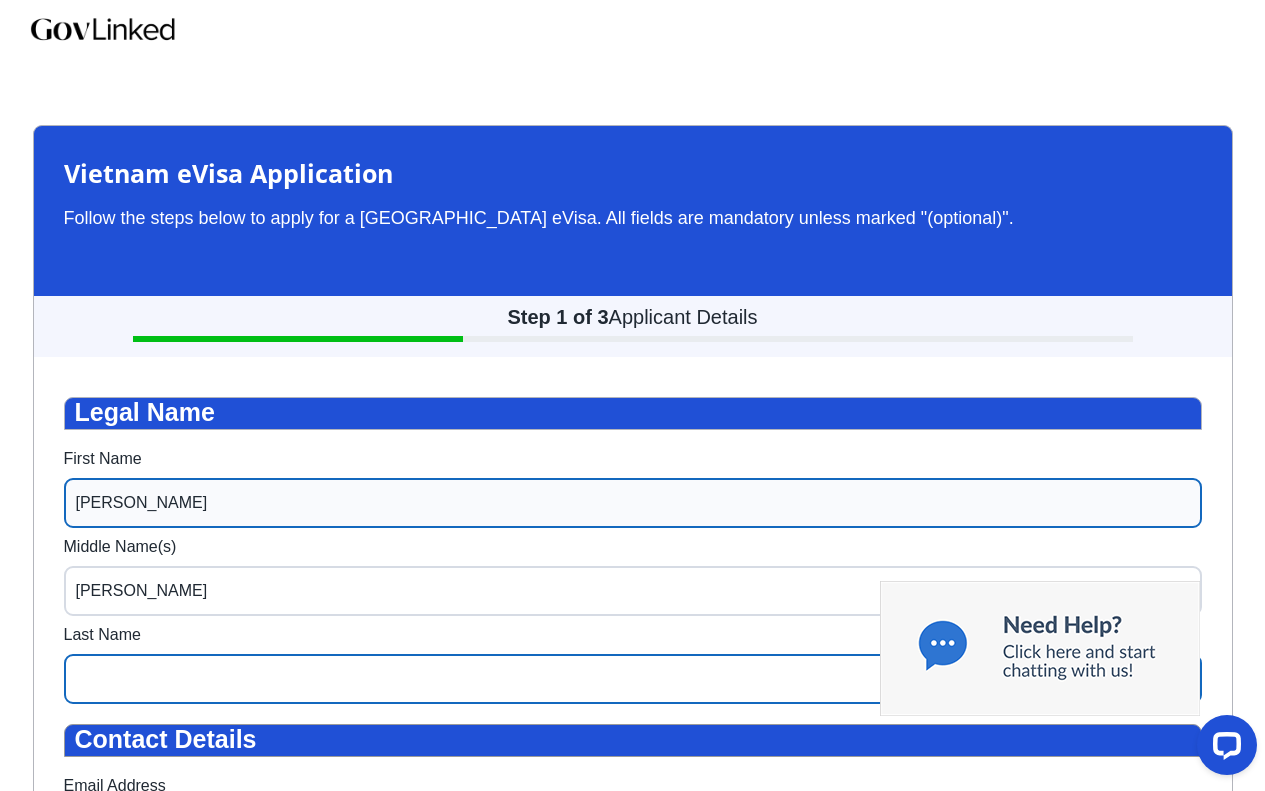 type on "Jenkins" 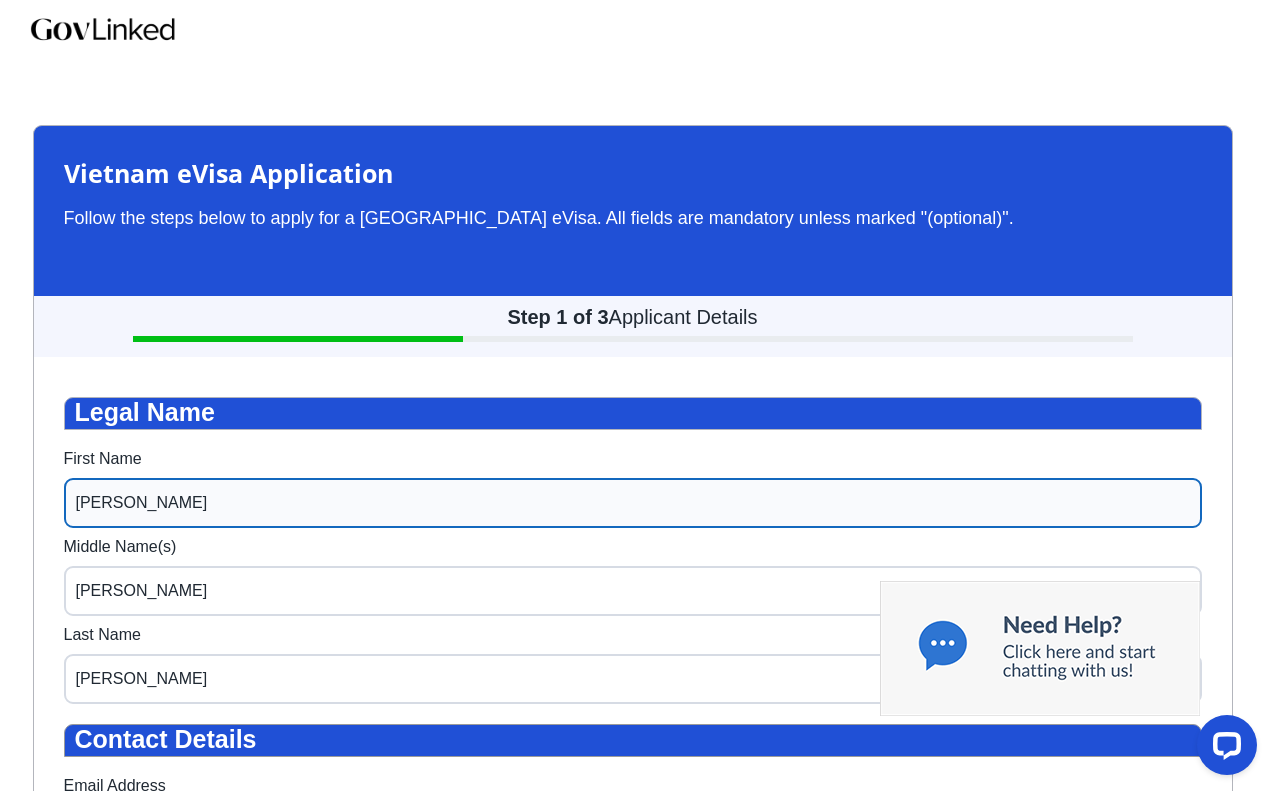 type on "kajenkins73@gmail.com" 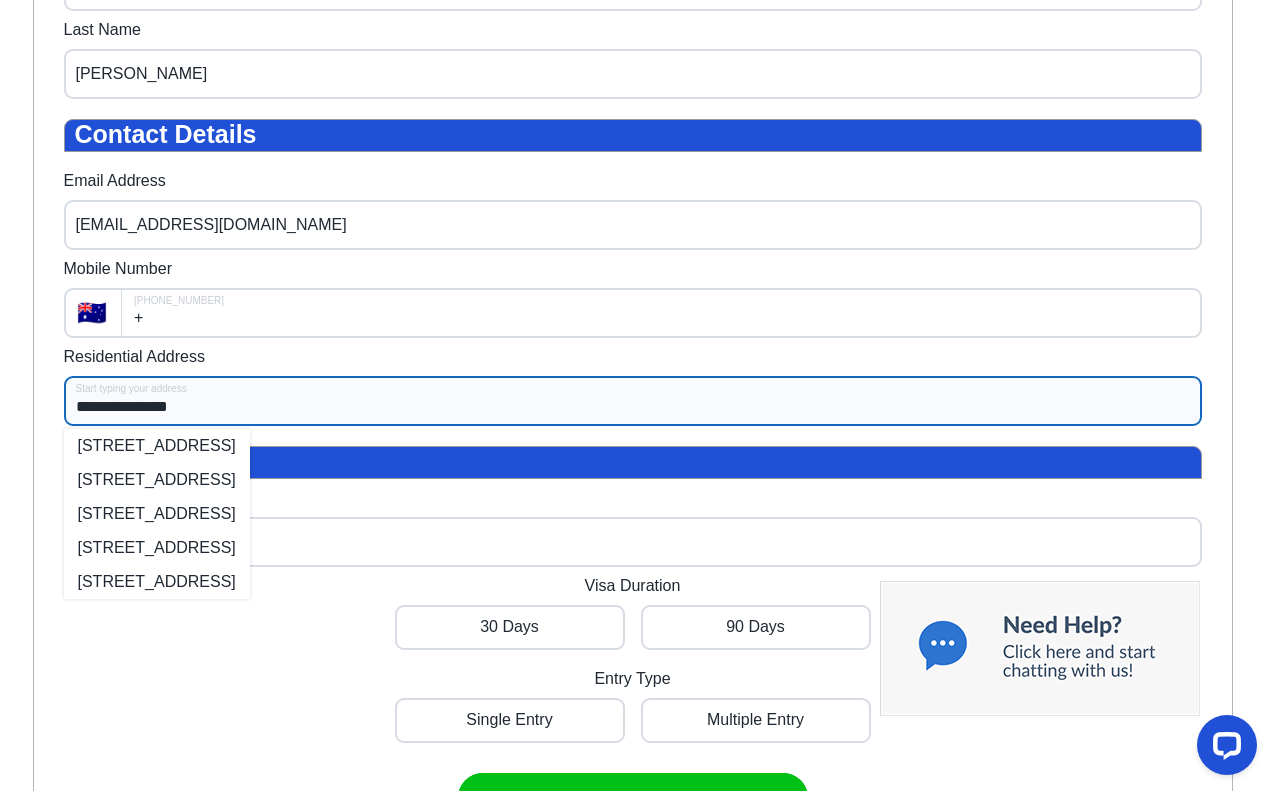 scroll, scrollTop: 700, scrollLeft: 0, axis: vertical 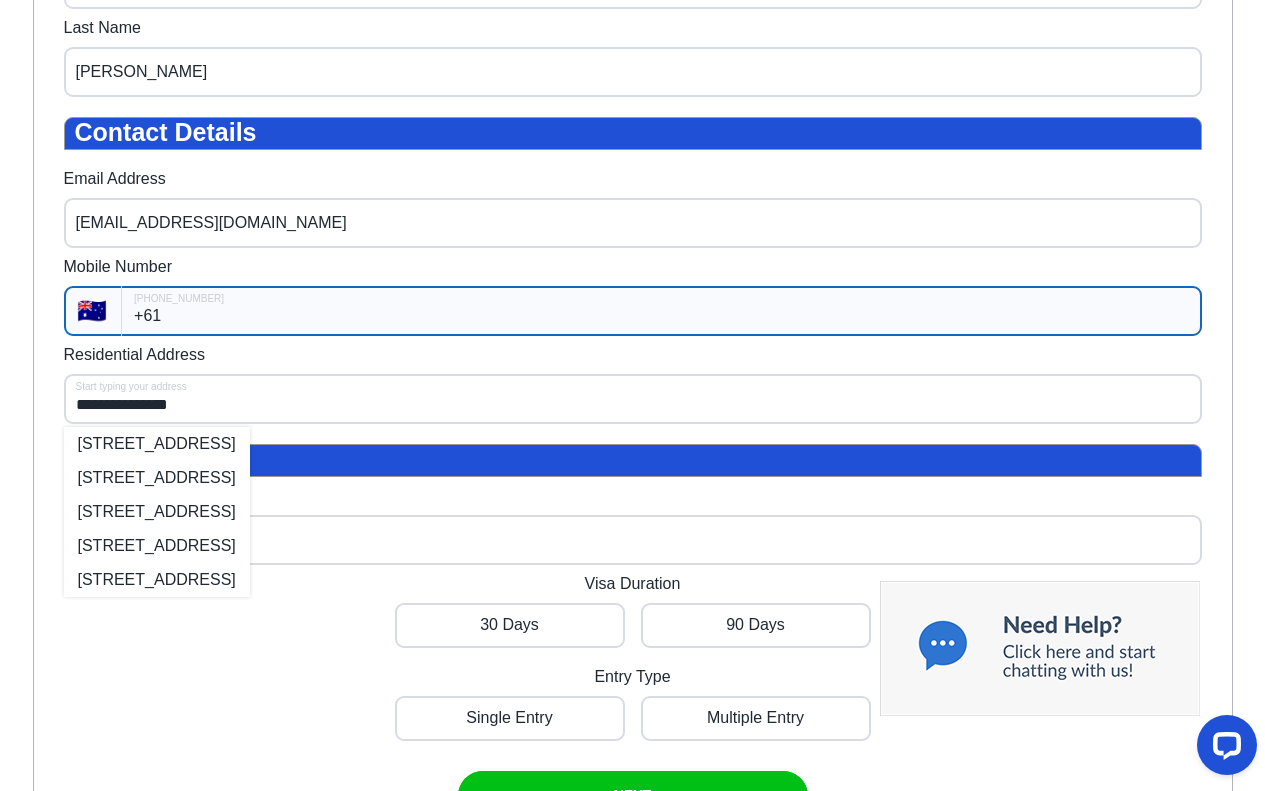 click on "+61" at bounding box center [661, 311] 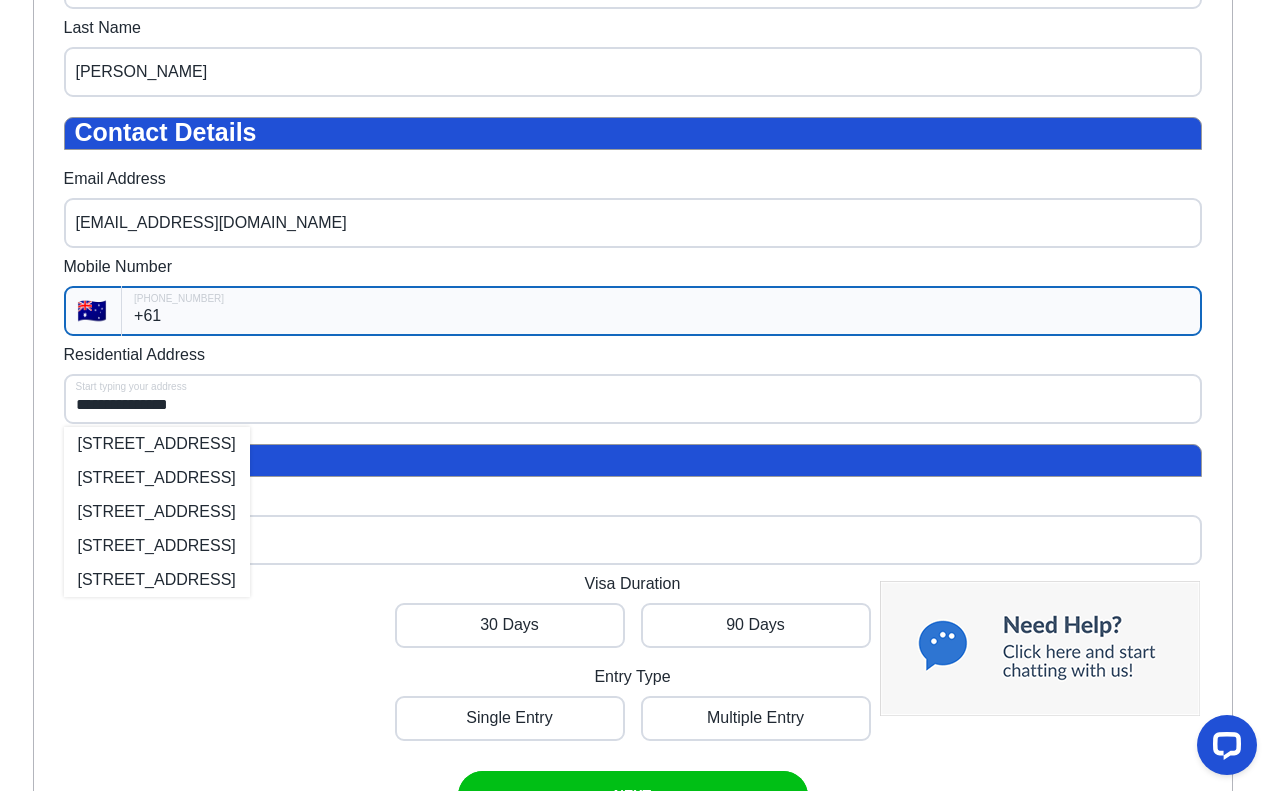type on "+61 408 788 686" 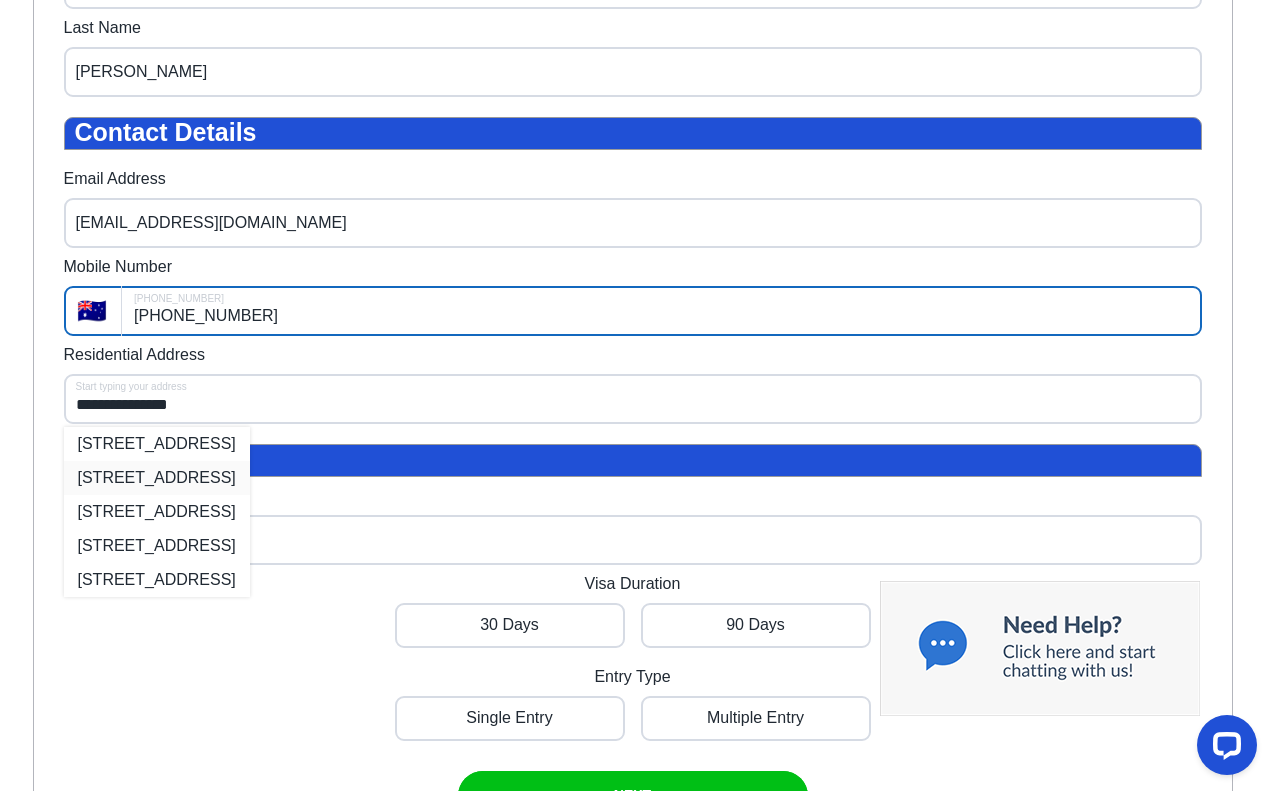 click on "10/115 Bunya Rd, Everton Hills QLD, Australia" at bounding box center (157, 478) 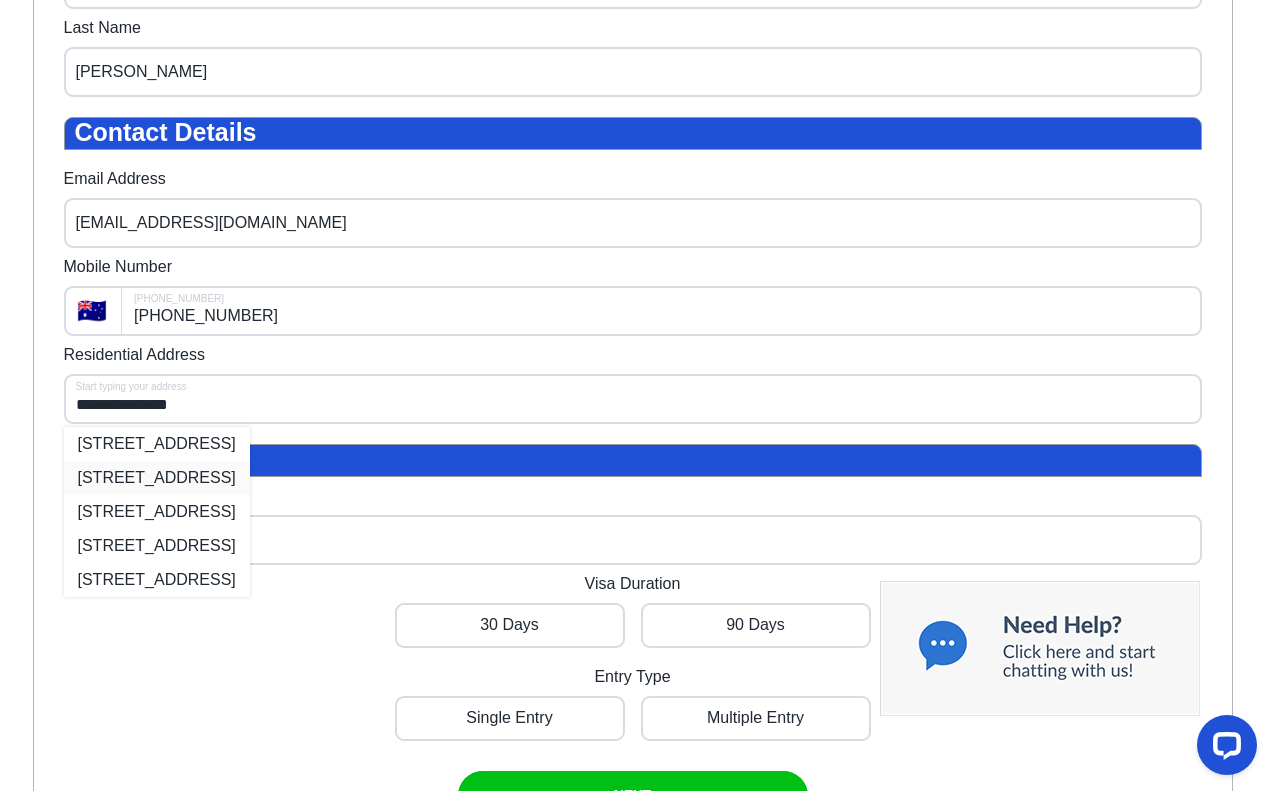 type on "**********" 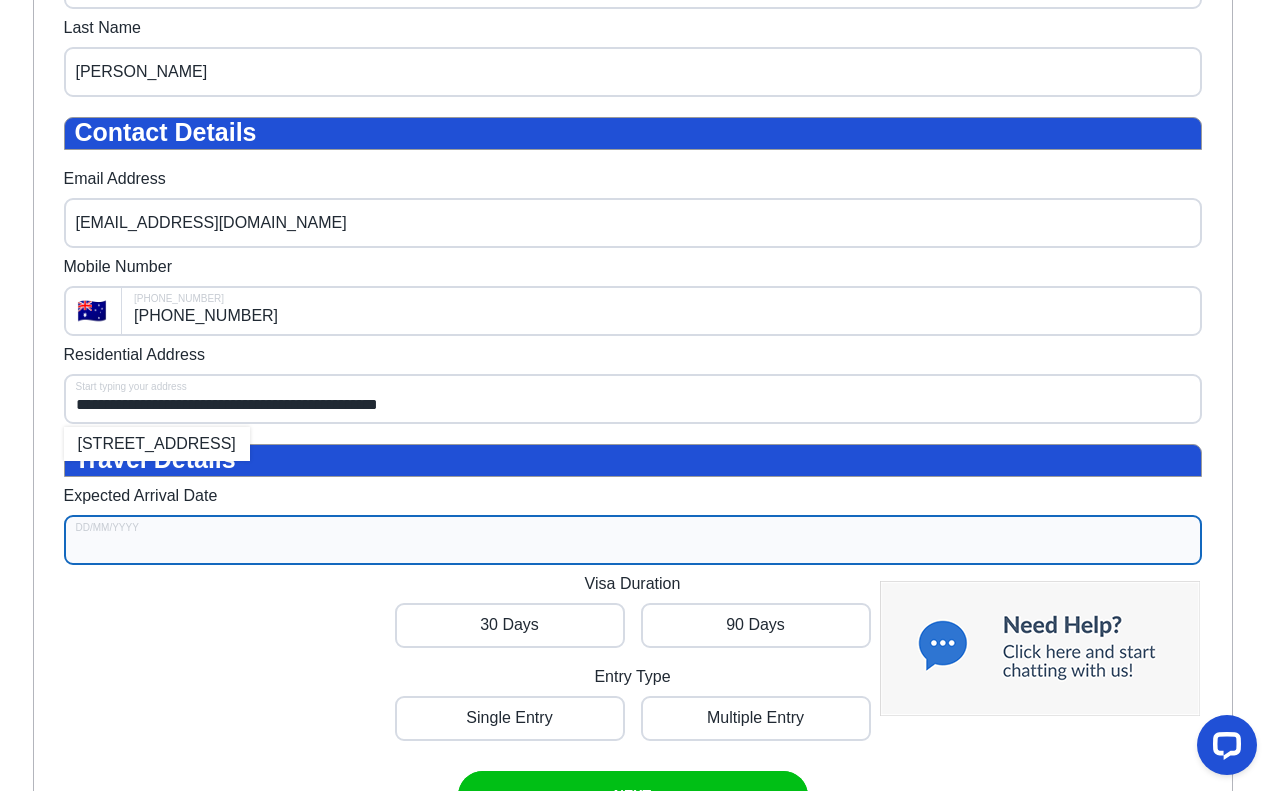 click on "Expected Arrival Date" at bounding box center (633, 540) 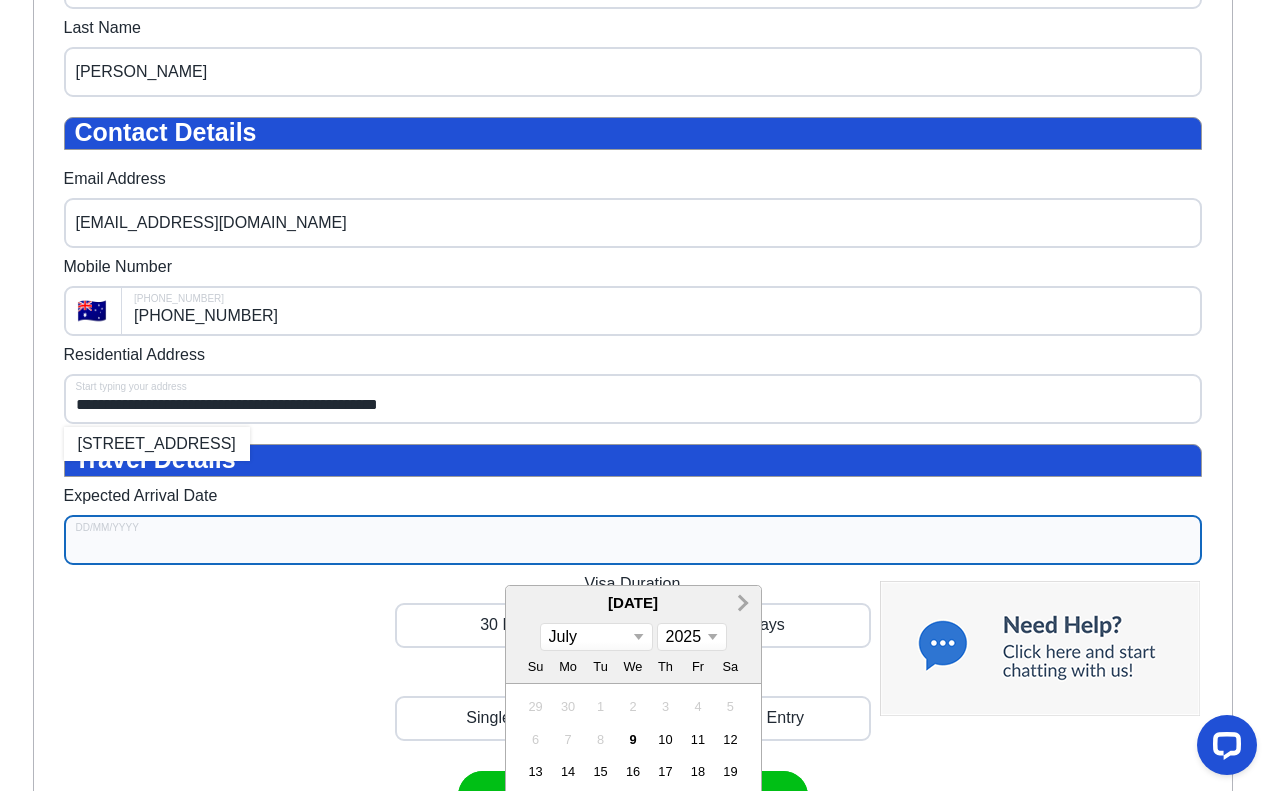 click on "Next Month" at bounding box center [741, 602] 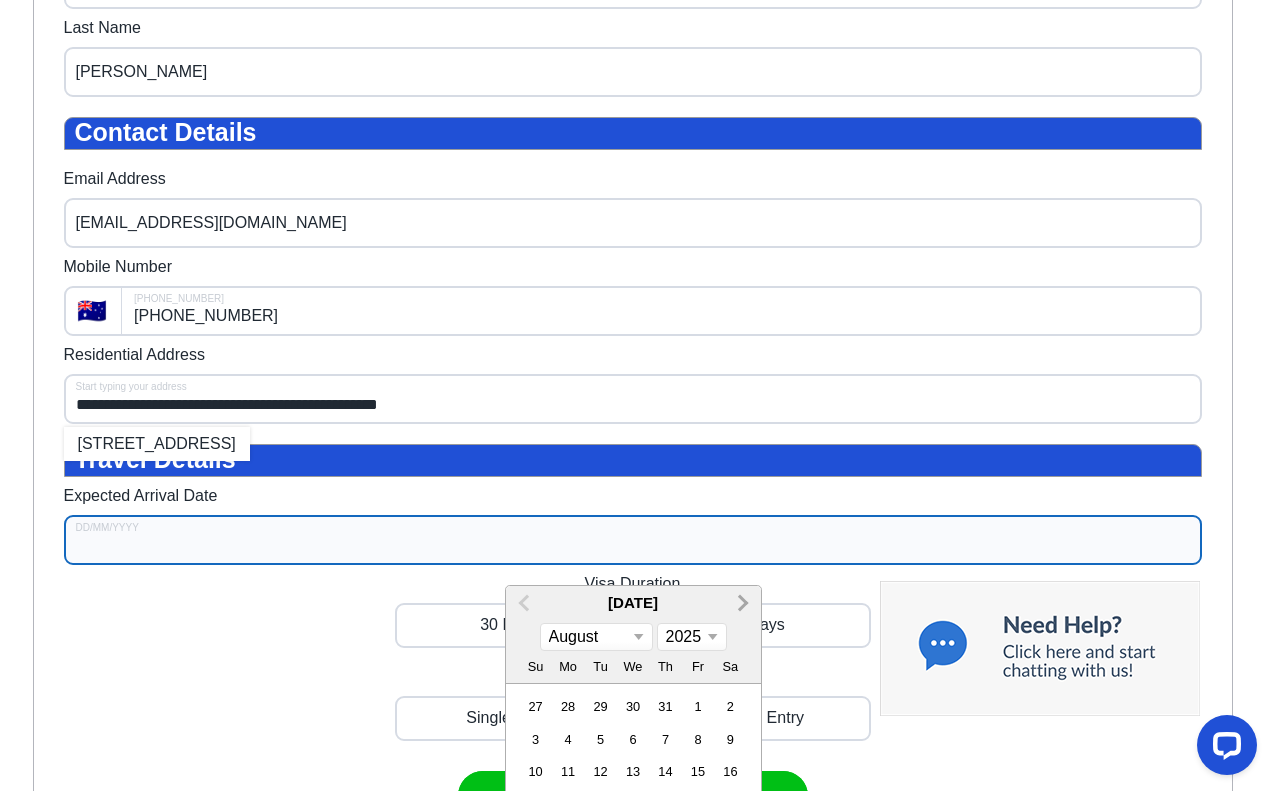 click on "Next Month" at bounding box center (741, 602) 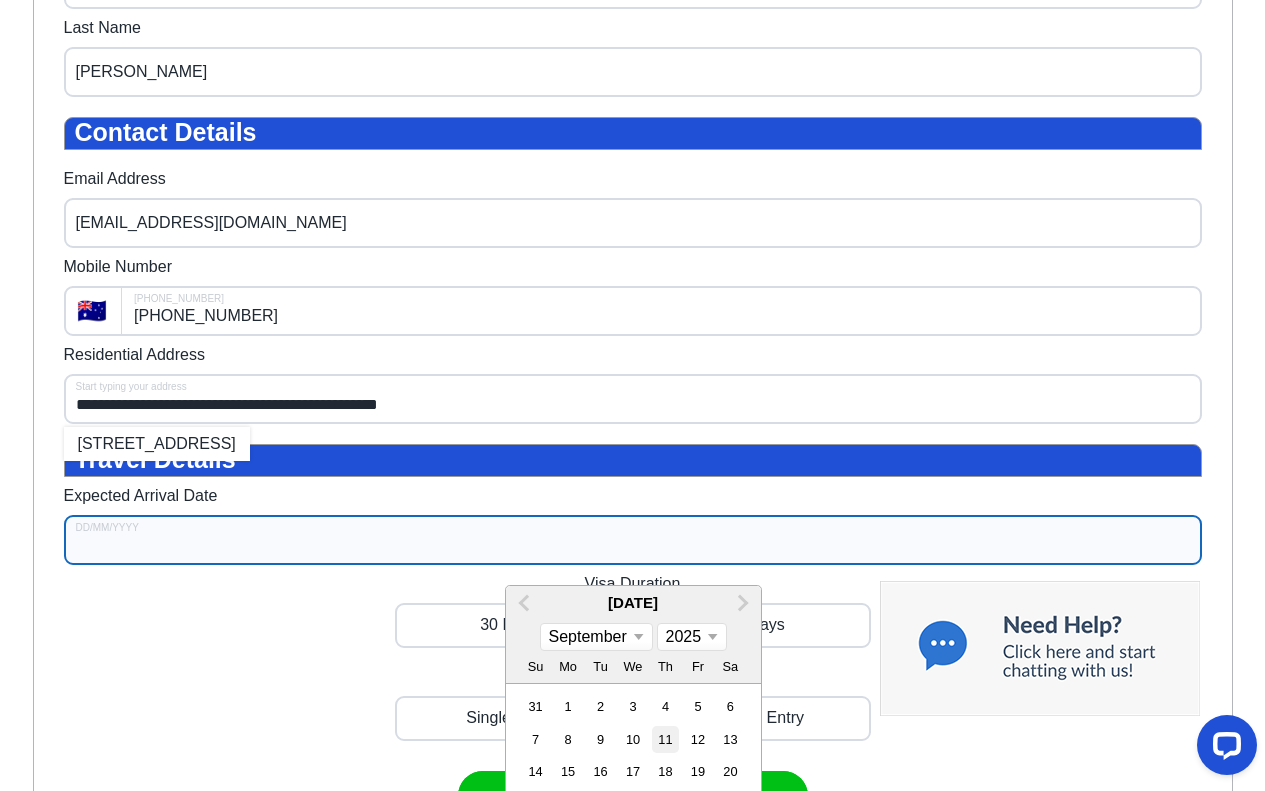 click on "11" at bounding box center (665, 739) 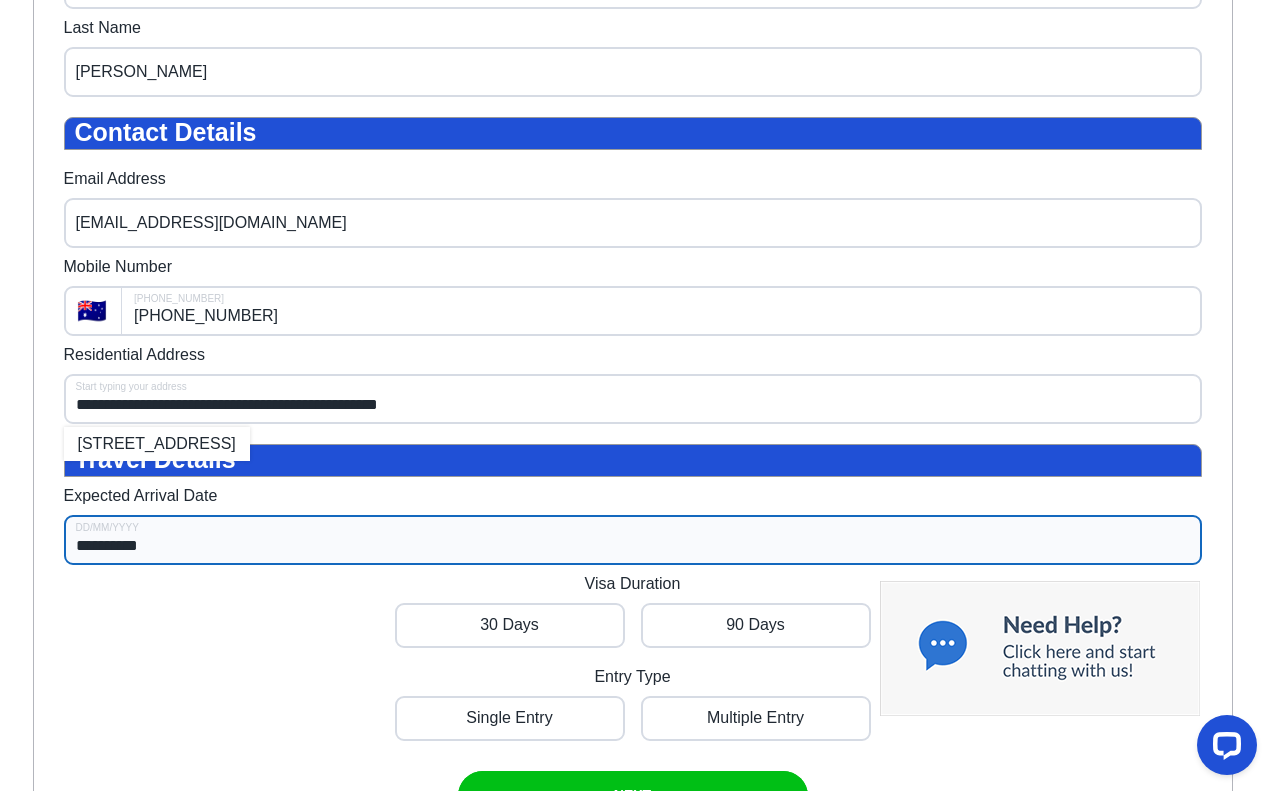 click on "30 Days 90 Days" at bounding box center (633, 630) 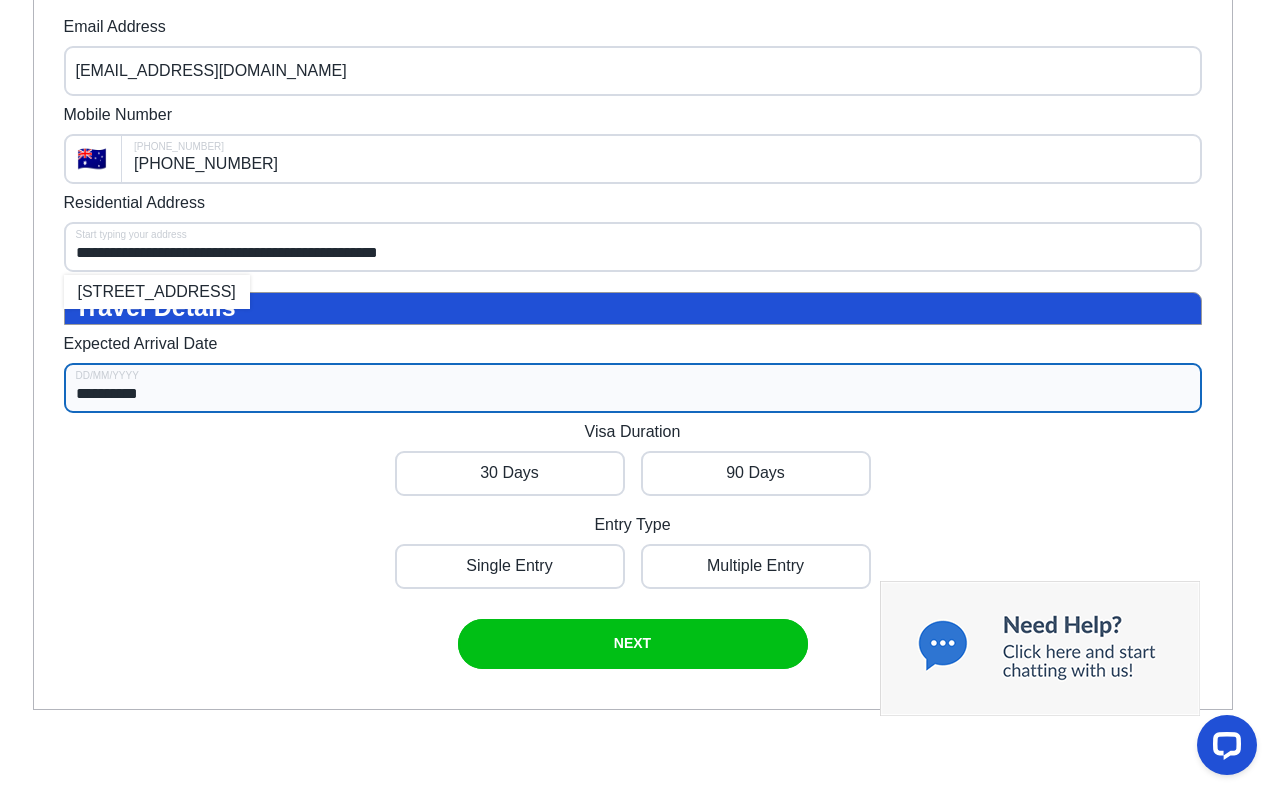 scroll, scrollTop: 900, scrollLeft: 0, axis: vertical 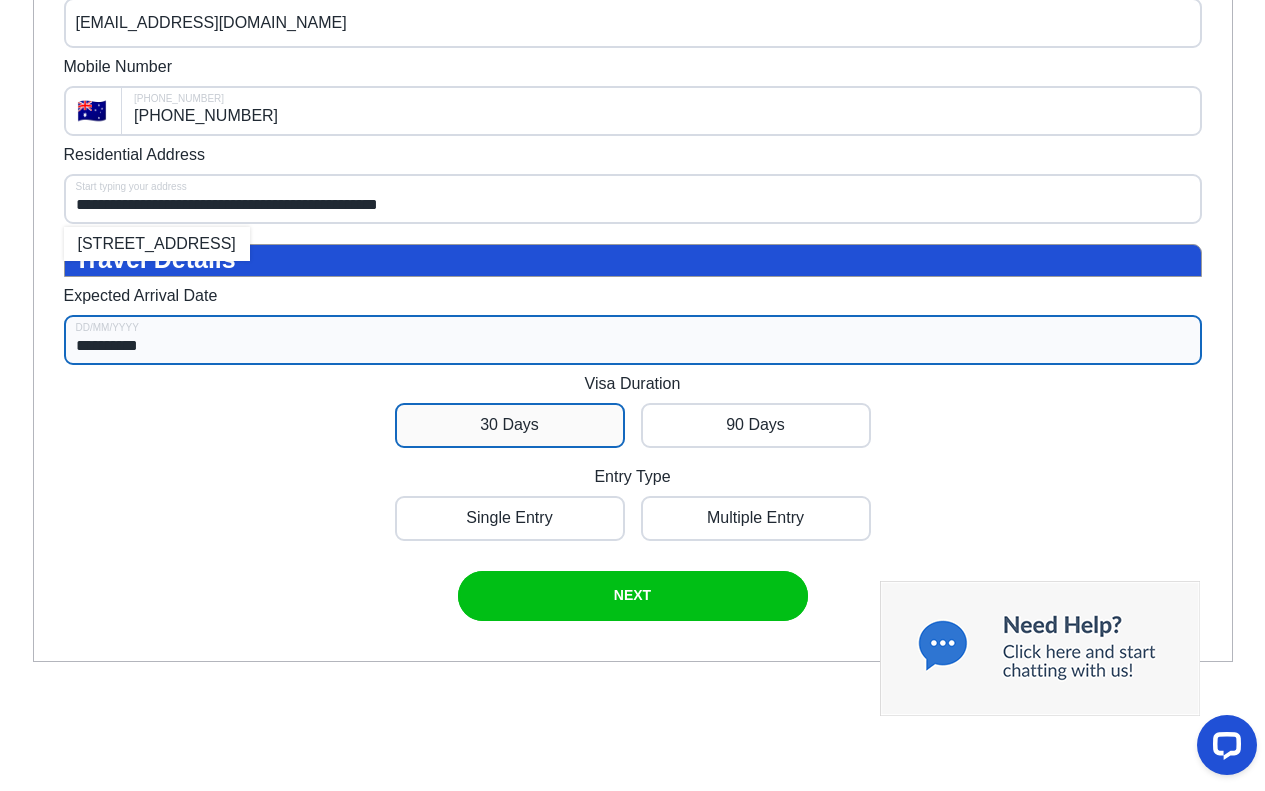 click at bounding box center (510, 425) 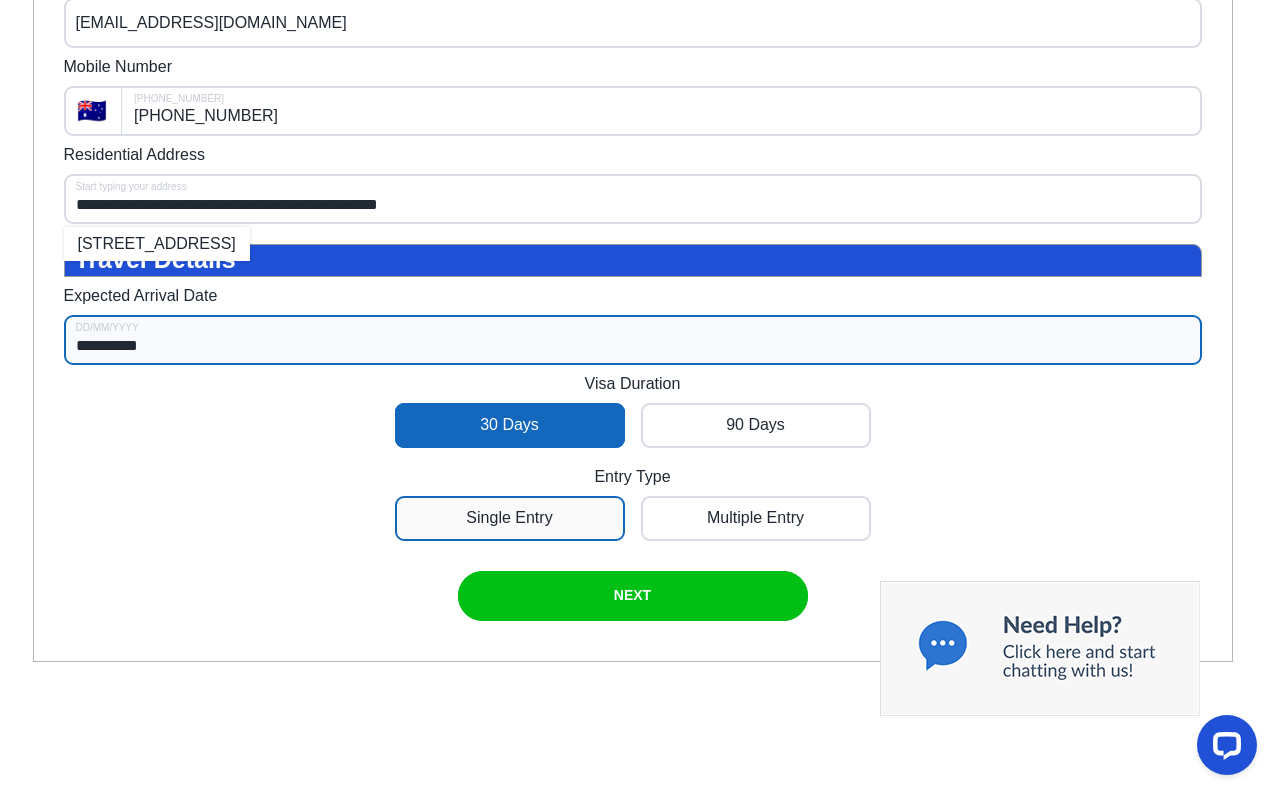 click at bounding box center [510, 518] 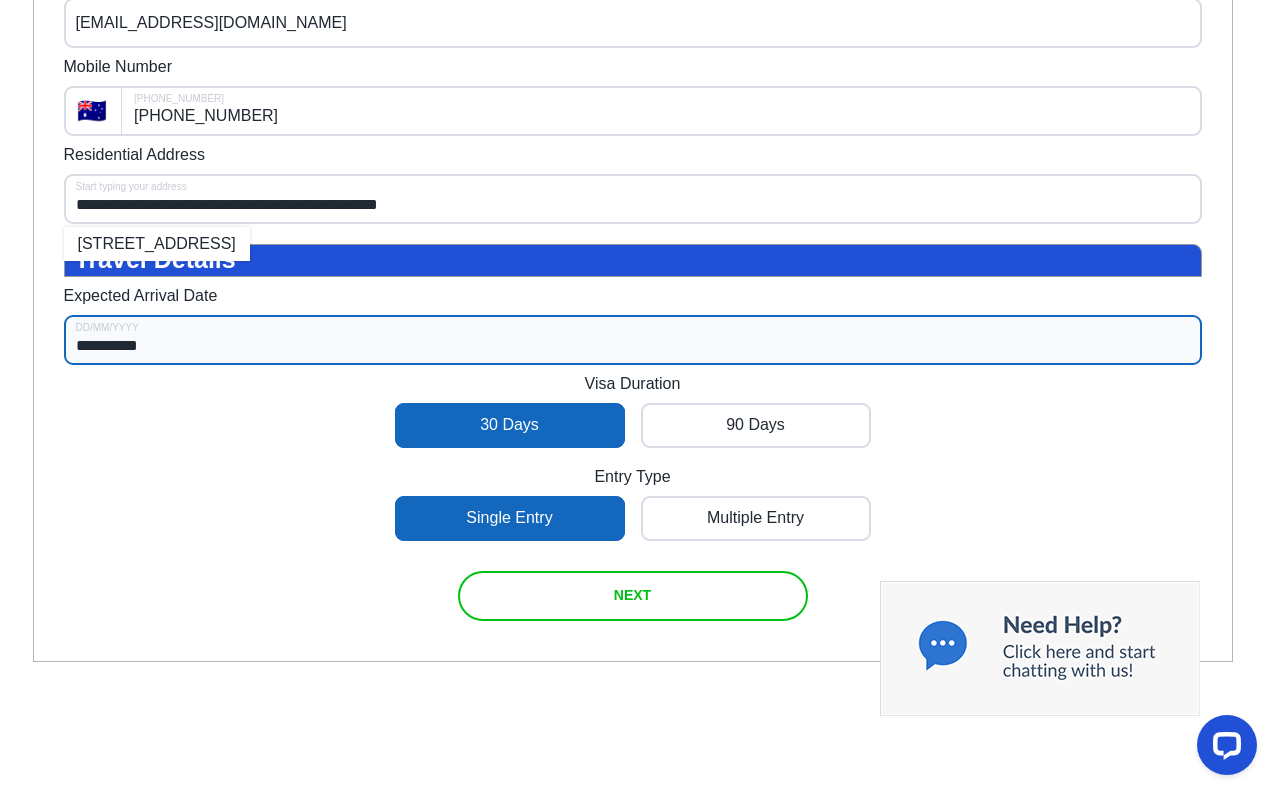 click on "NEXT" at bounding box center (632, 595) 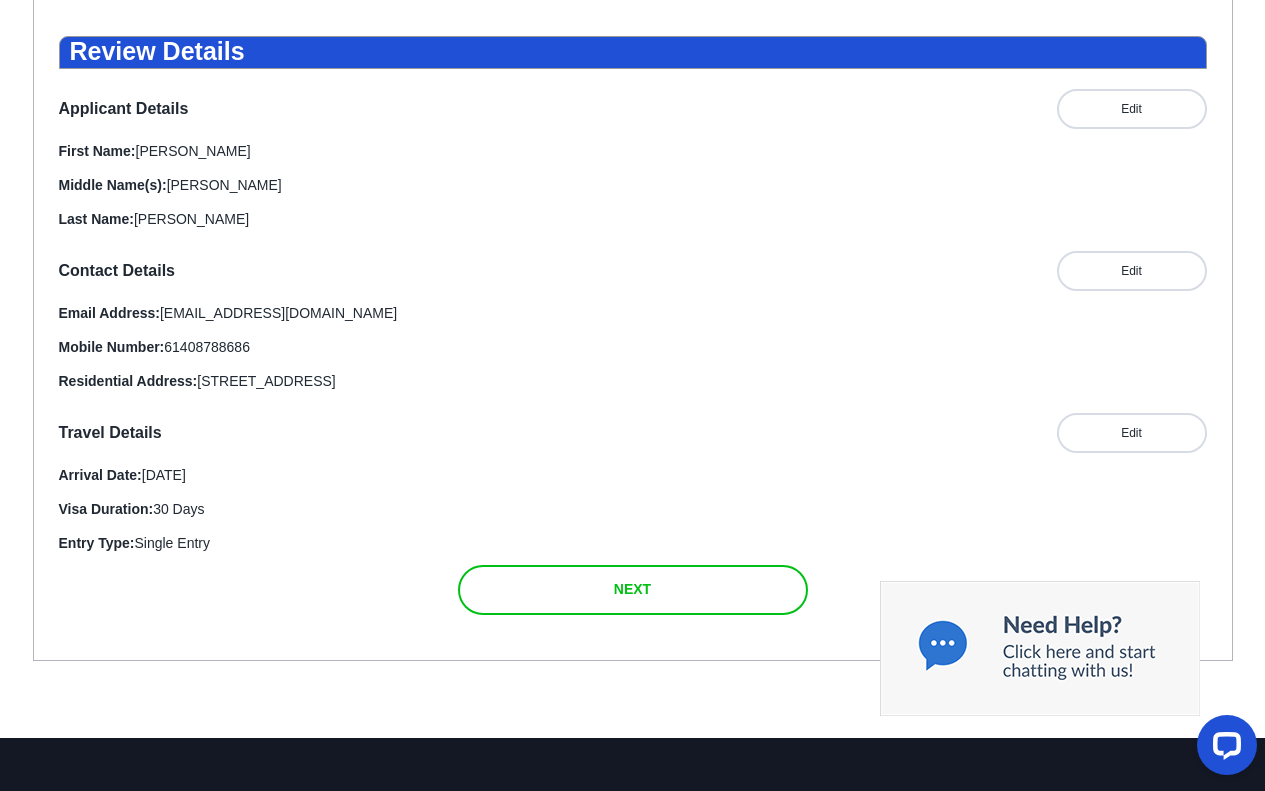 scroll, scrollTop: 360, scrollLeft: 0, axis: vertical 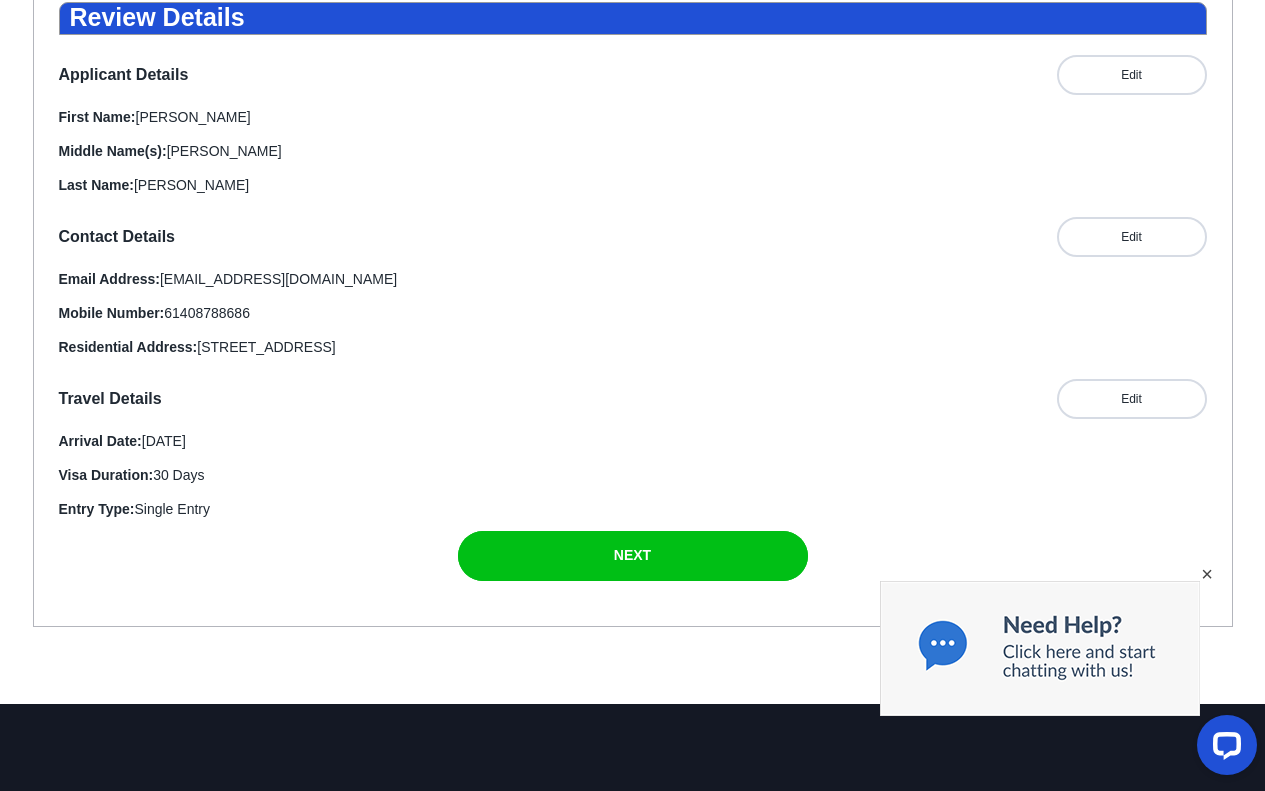 click on "×" at bounding box center [1207, 574] 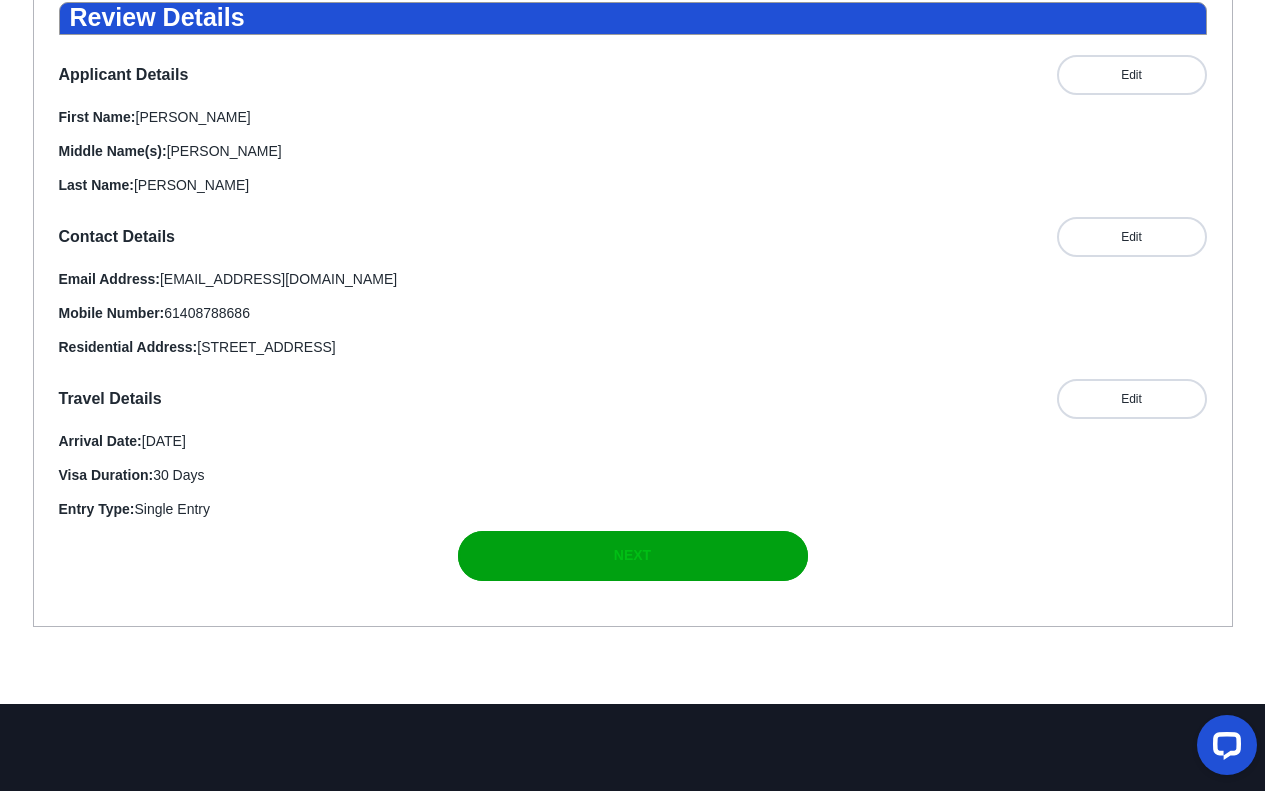 click at bounding box center [633, 556] 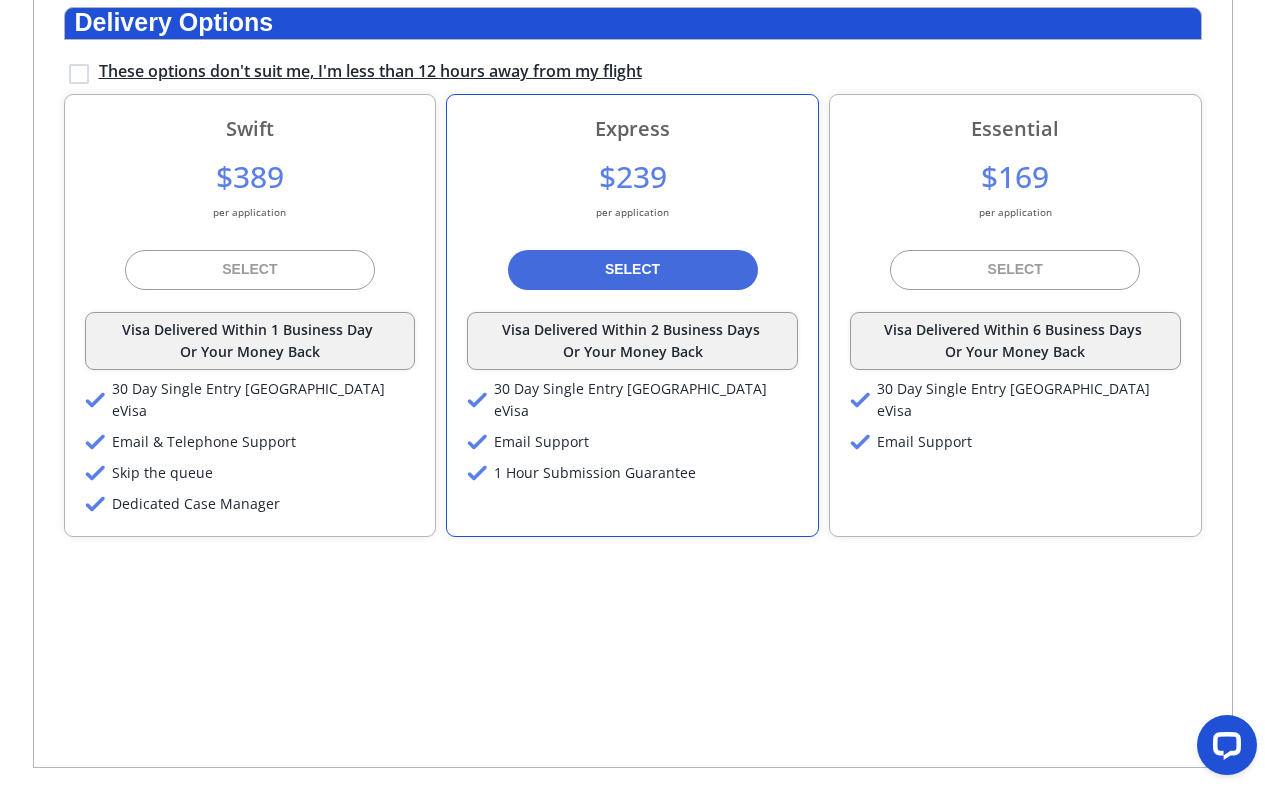 scroll, scrollTop: 360, scrollLeft: 0, axis: vertical 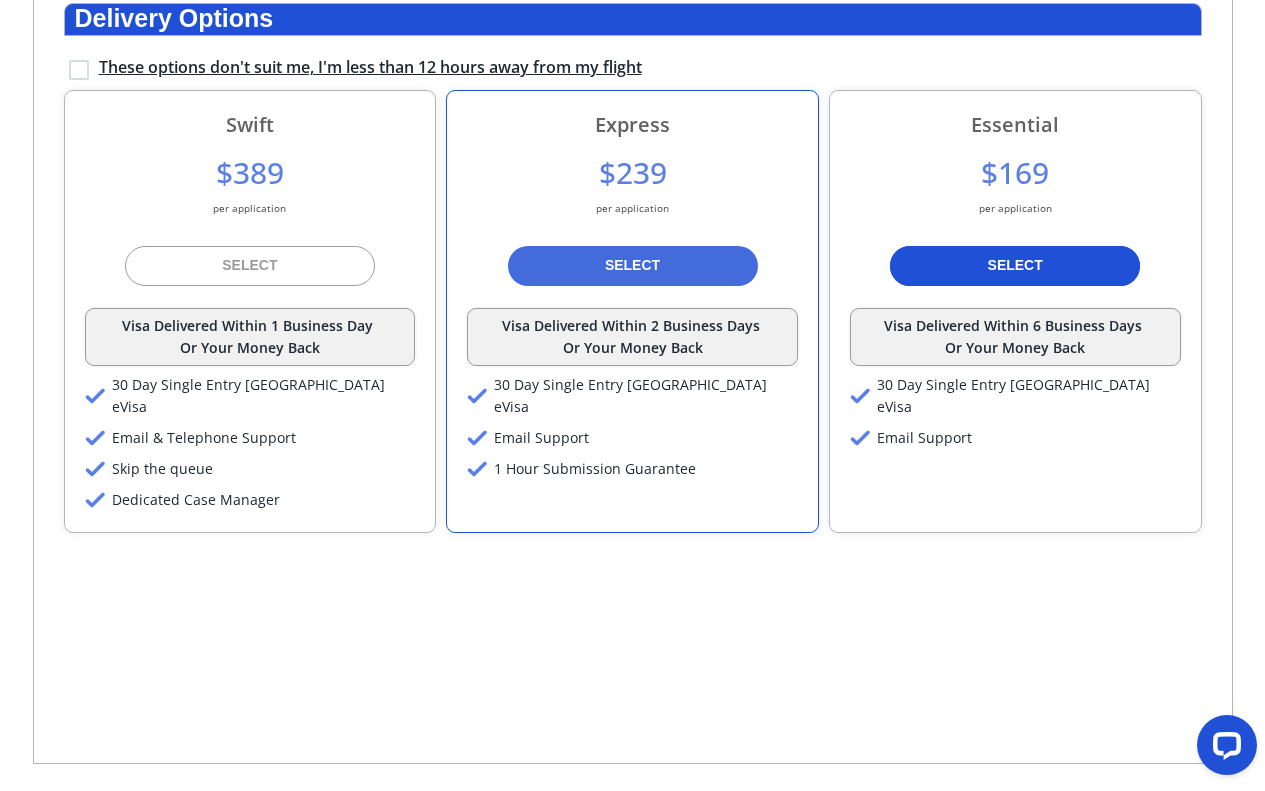 click at bounding box center (1015, 266) 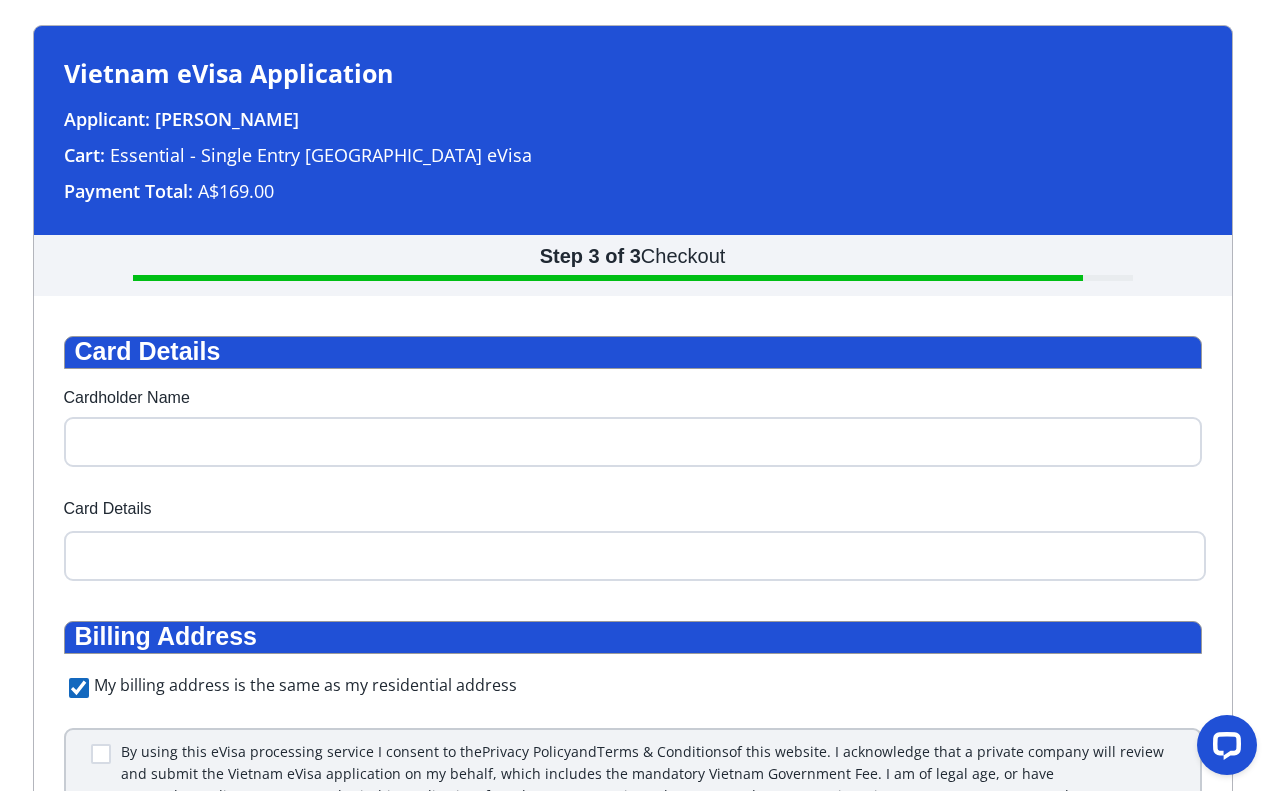 scroll, scrollTop: 60, scrollLeft: 0, axis: vertical 